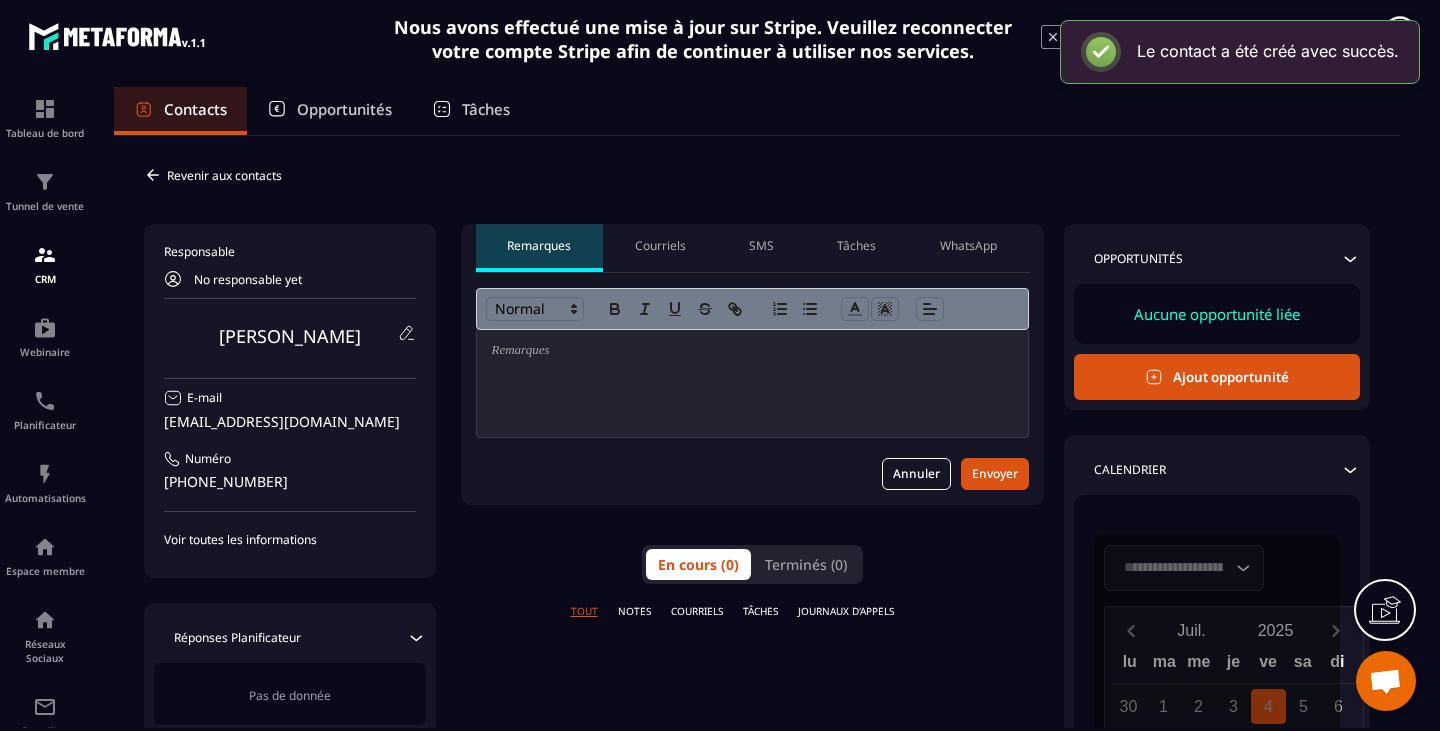 scroll, scrollTop: 0, scrollLeft: 0, axis: both 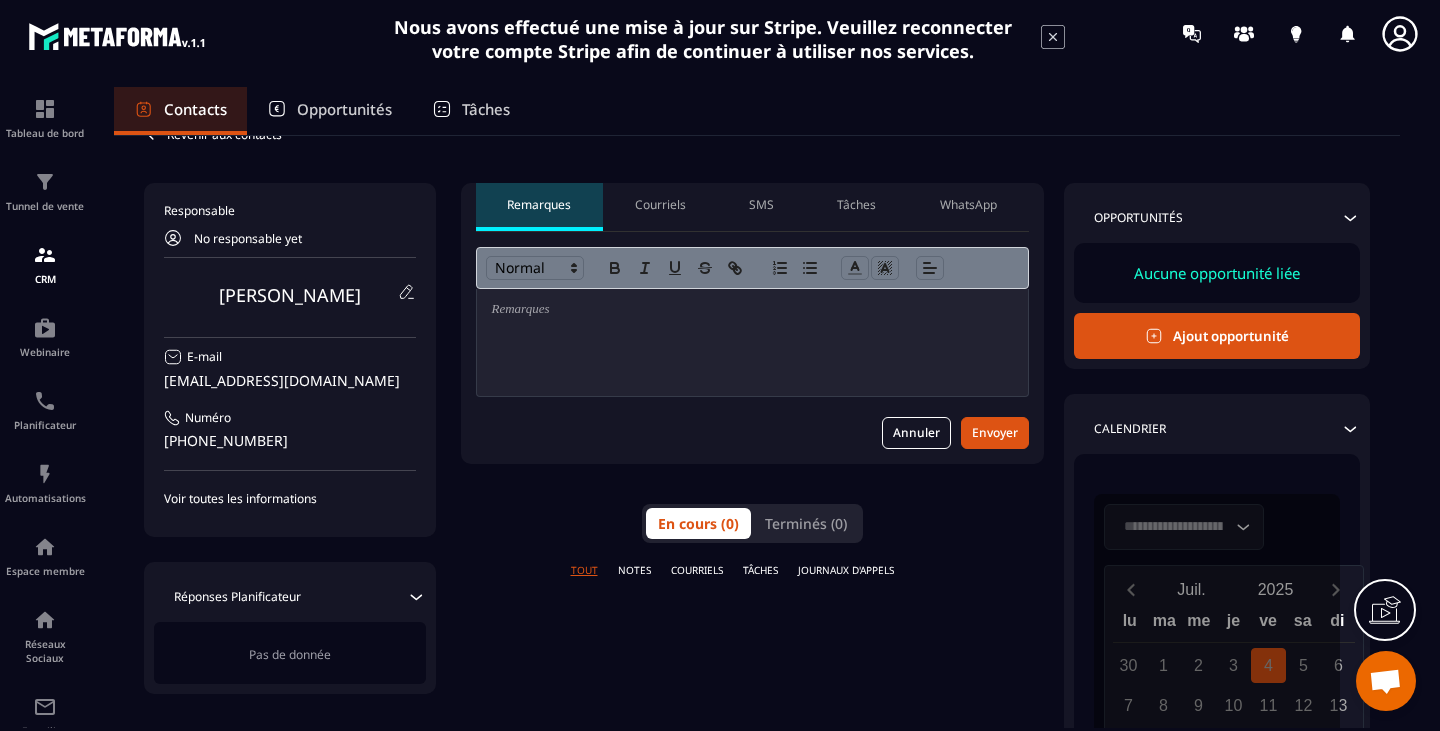click on "Ajout opportunité" at bounding box center [1217, 336] 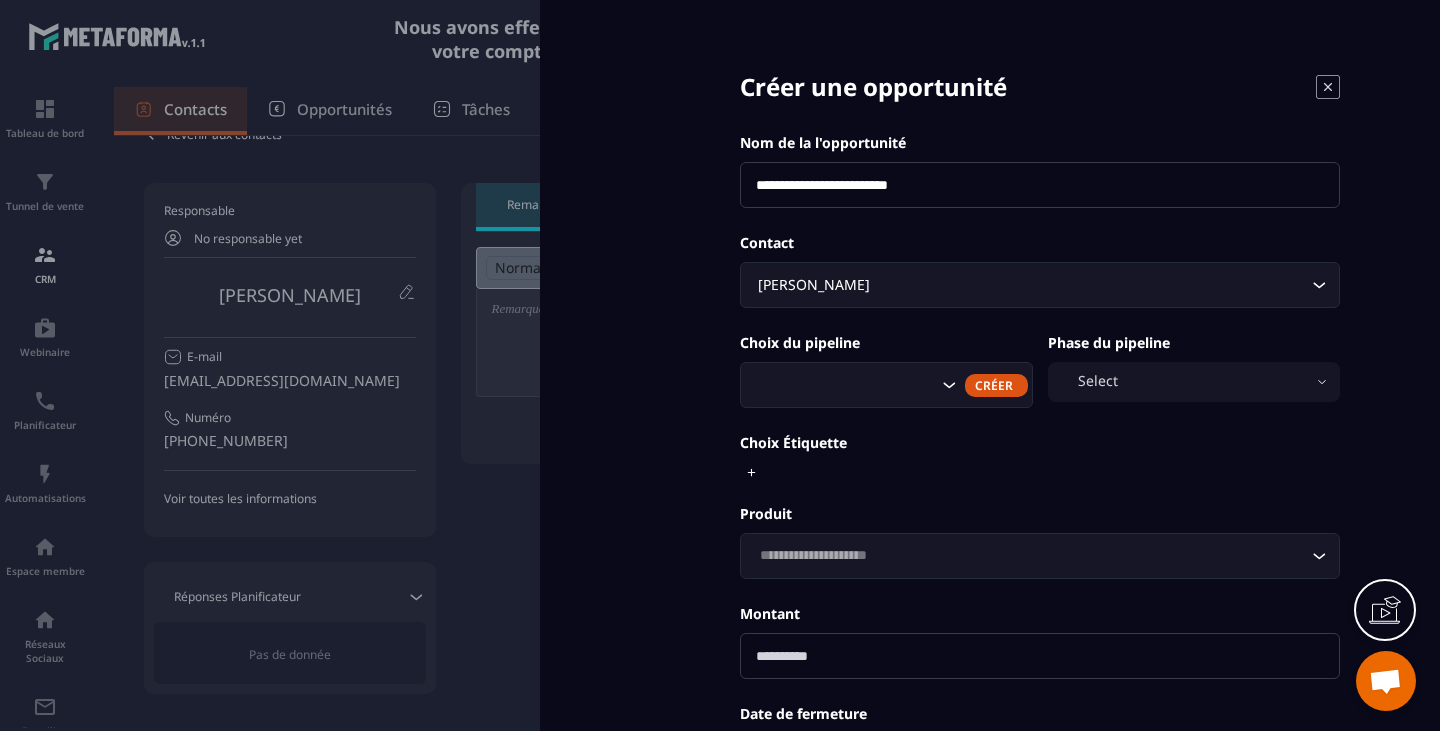 click on "Créer" at bounding box center [996, 385] 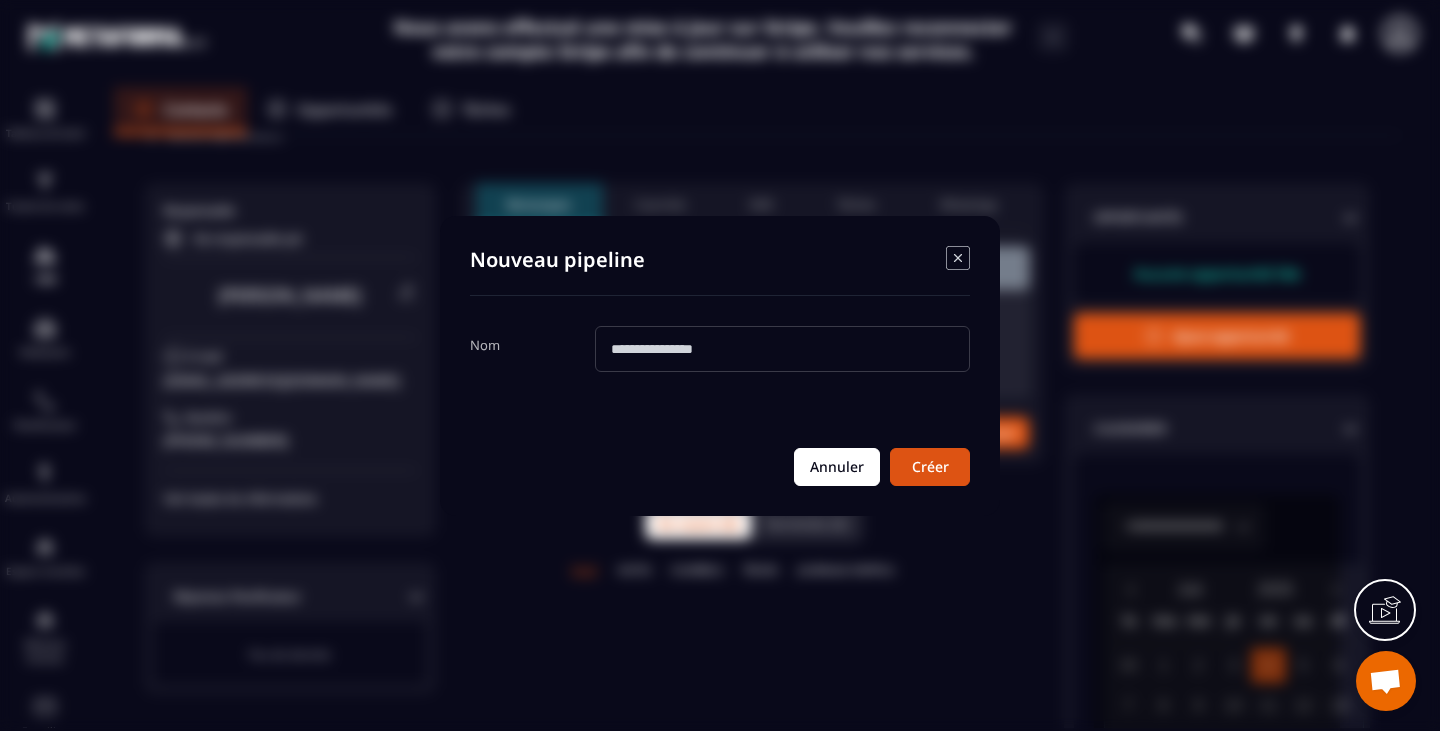 click on "Annuler" at bounding box center [837, 467] 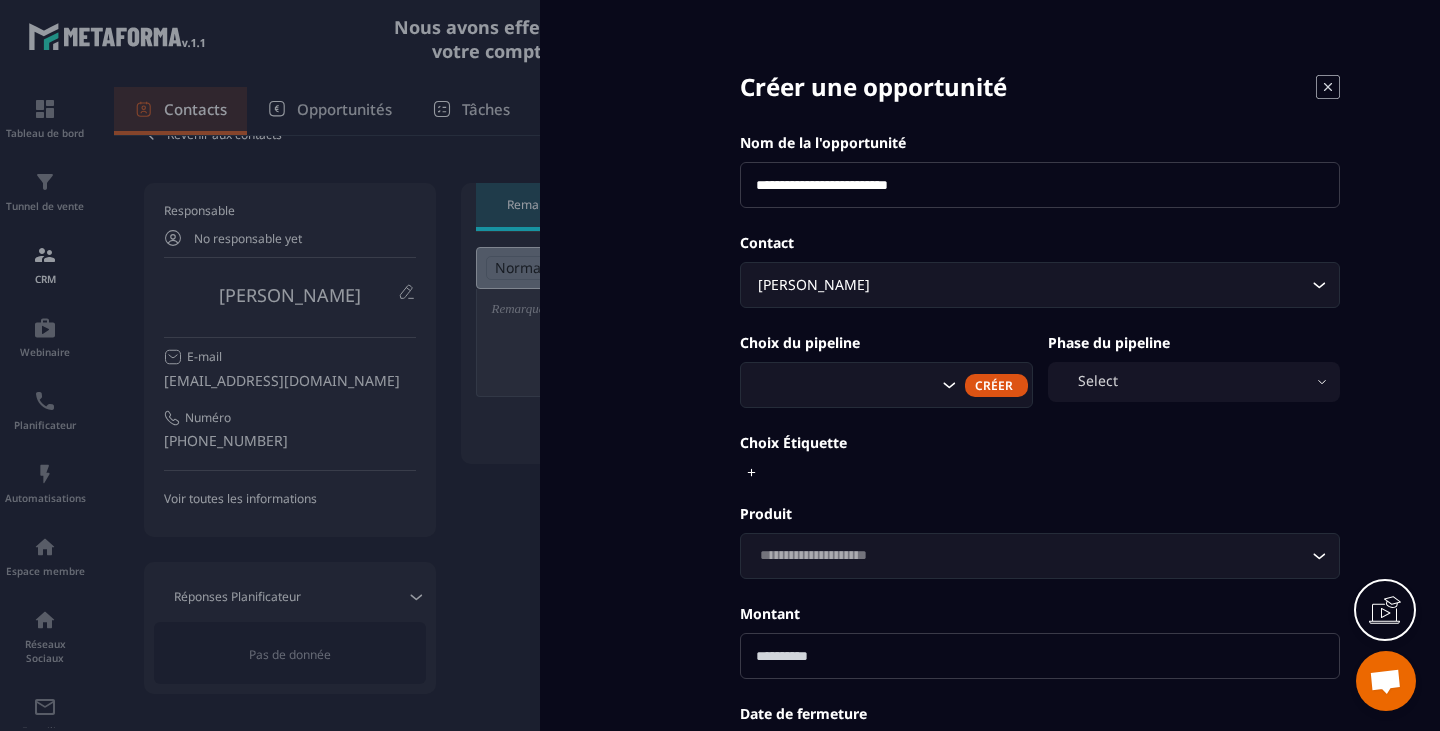 click on "Créer une opportunité" at bounding box center (1040, 86) 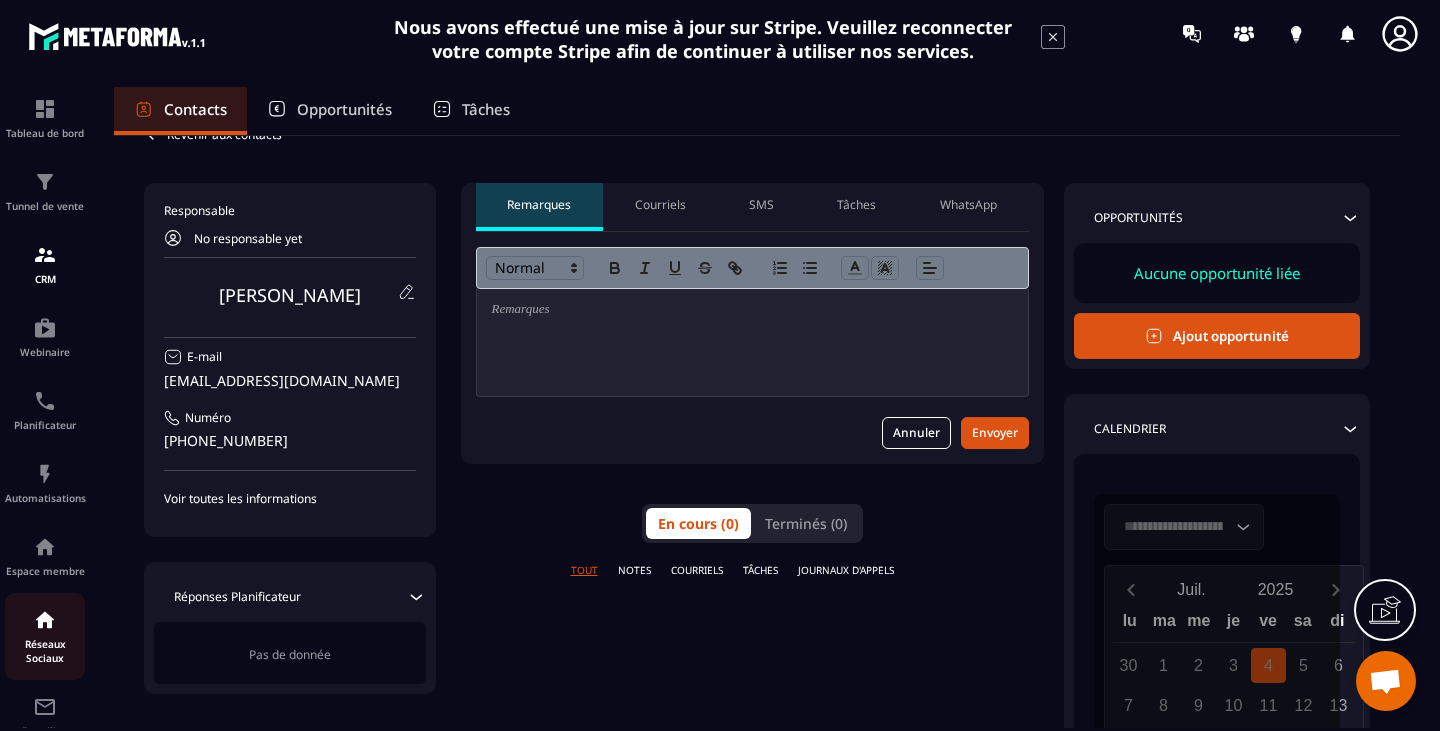 scroll, scrollTop: 195, scrollLeft: 0, axis: vertical 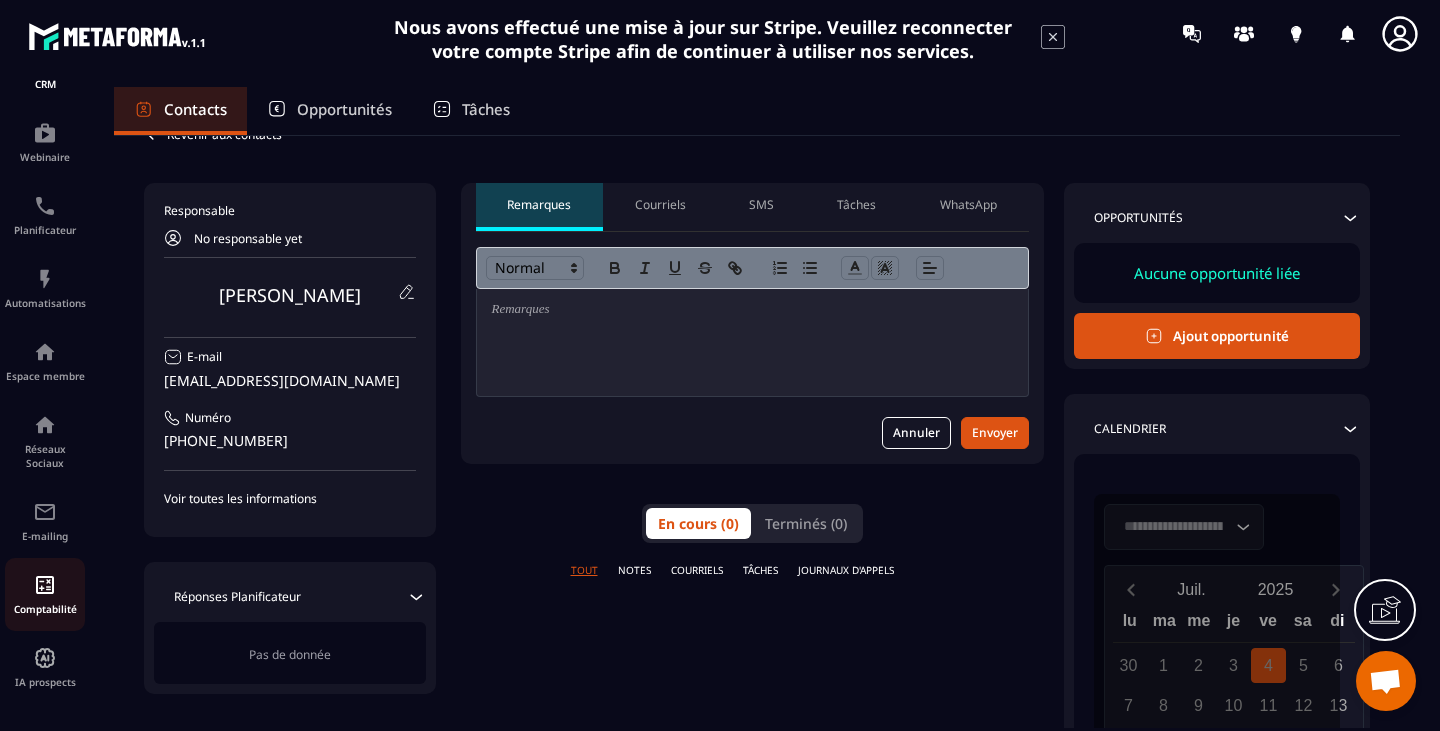 click on "Comptabilité" at bounding box center [45, 594] 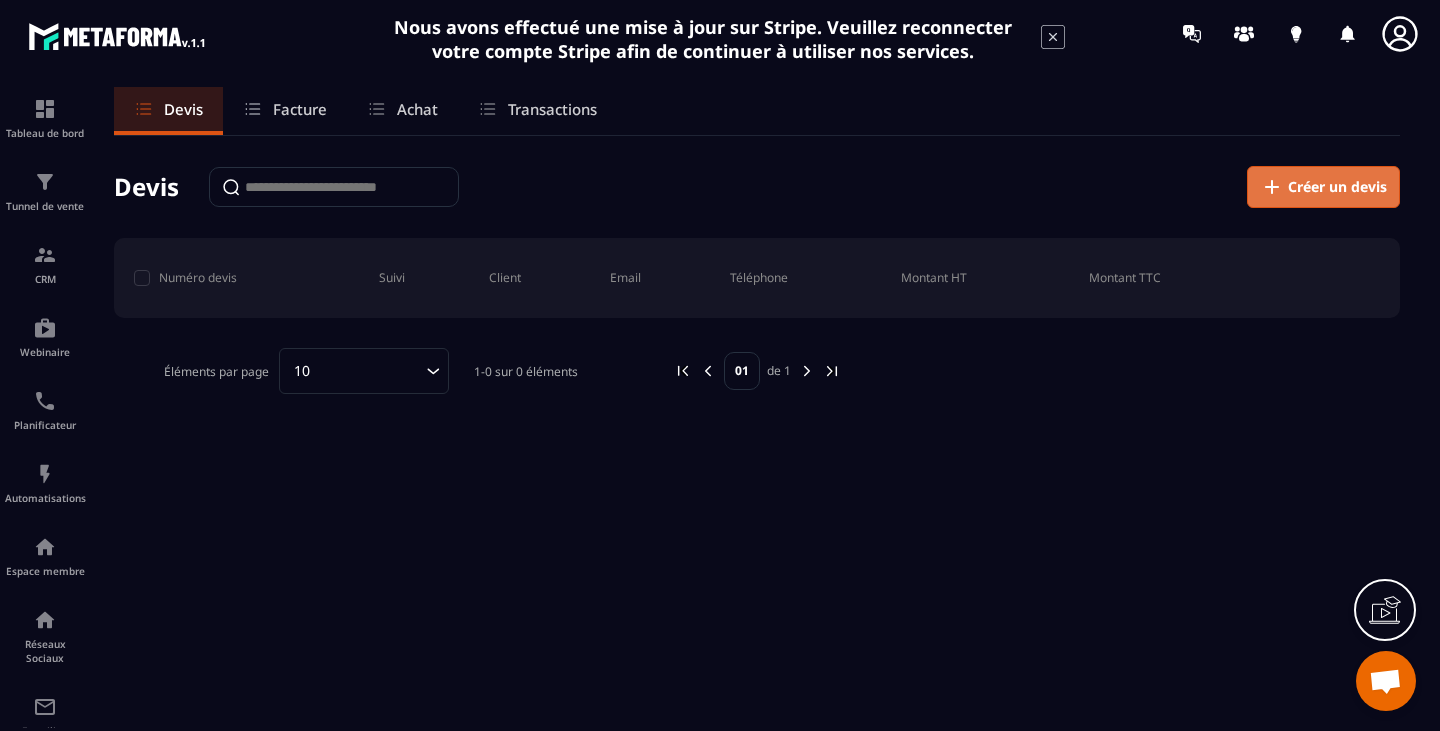 click on "Créer un devis" at bounding box center (1323, 187) 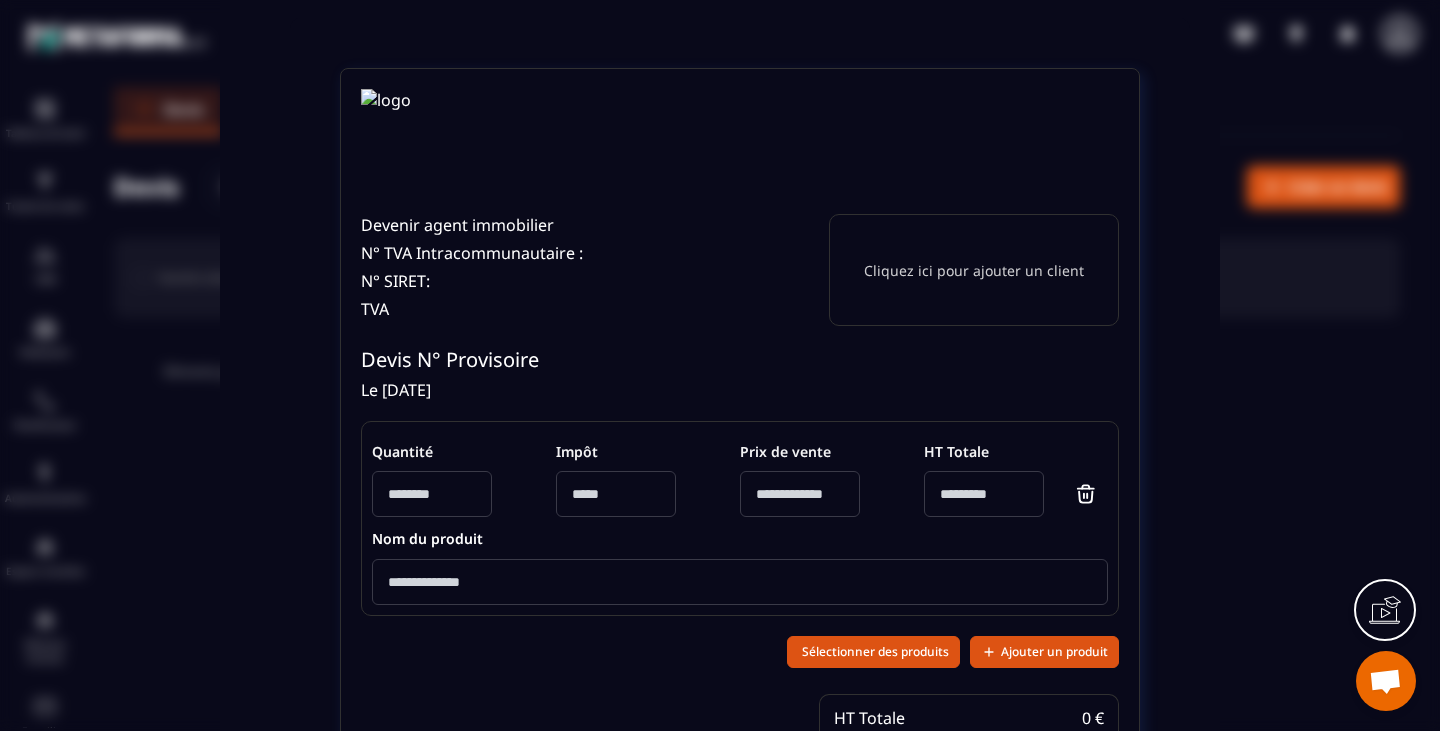scroll, scrollTop: 124, scrollLeft: 0, axis: vertical 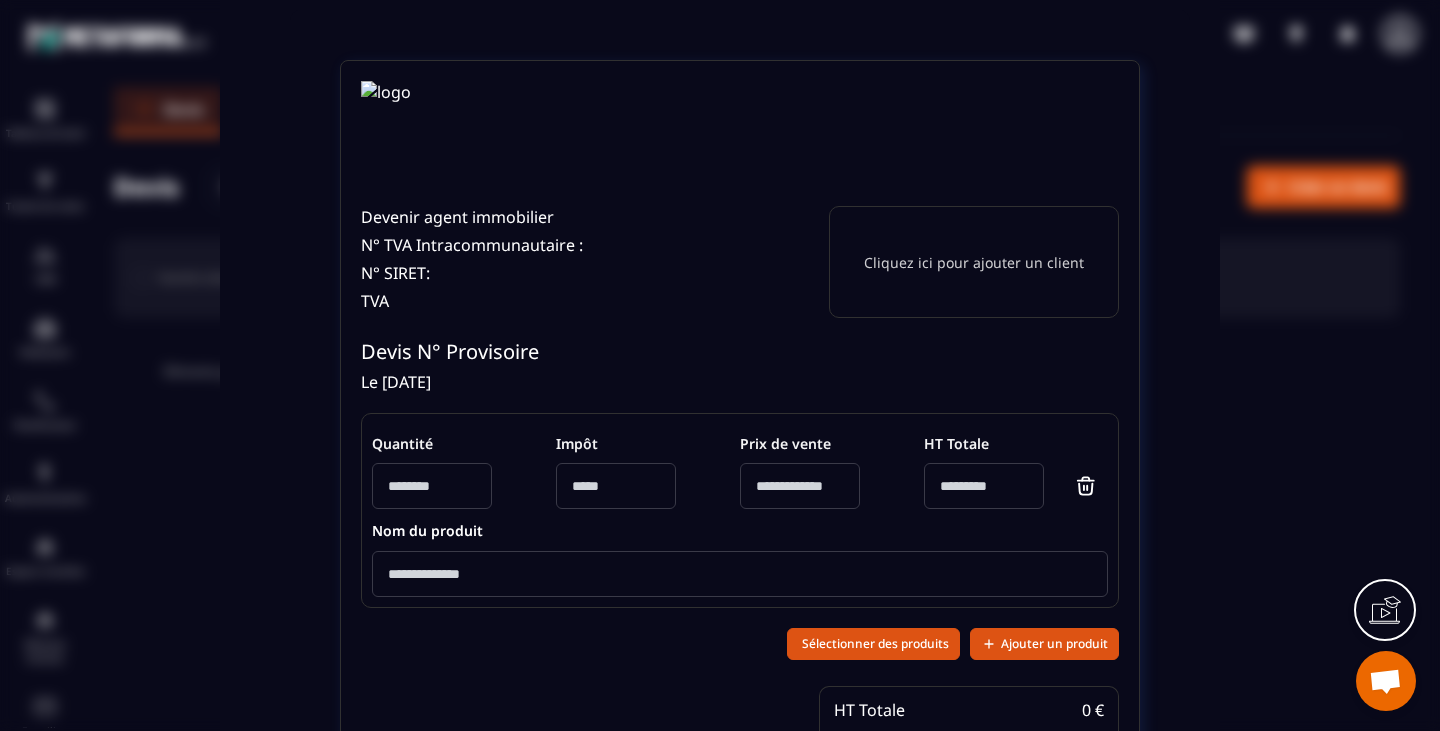 click on "Devenir agent immobilier N° TVA Intracommunautaire :  N° SIRET:  TVA Cliquez ici pour ajouter un client Devis N° Provisoire Le [DATE] Quantité Impôt Prix de vente HT Totale * Nom du produit Sélectionner des produits Ajouter un produit HT Totale 0 € TVA 0 € TTC Totale 0 € Finaliser le devis Finaliser et envoyer par email Sauvegarder le brouillon" 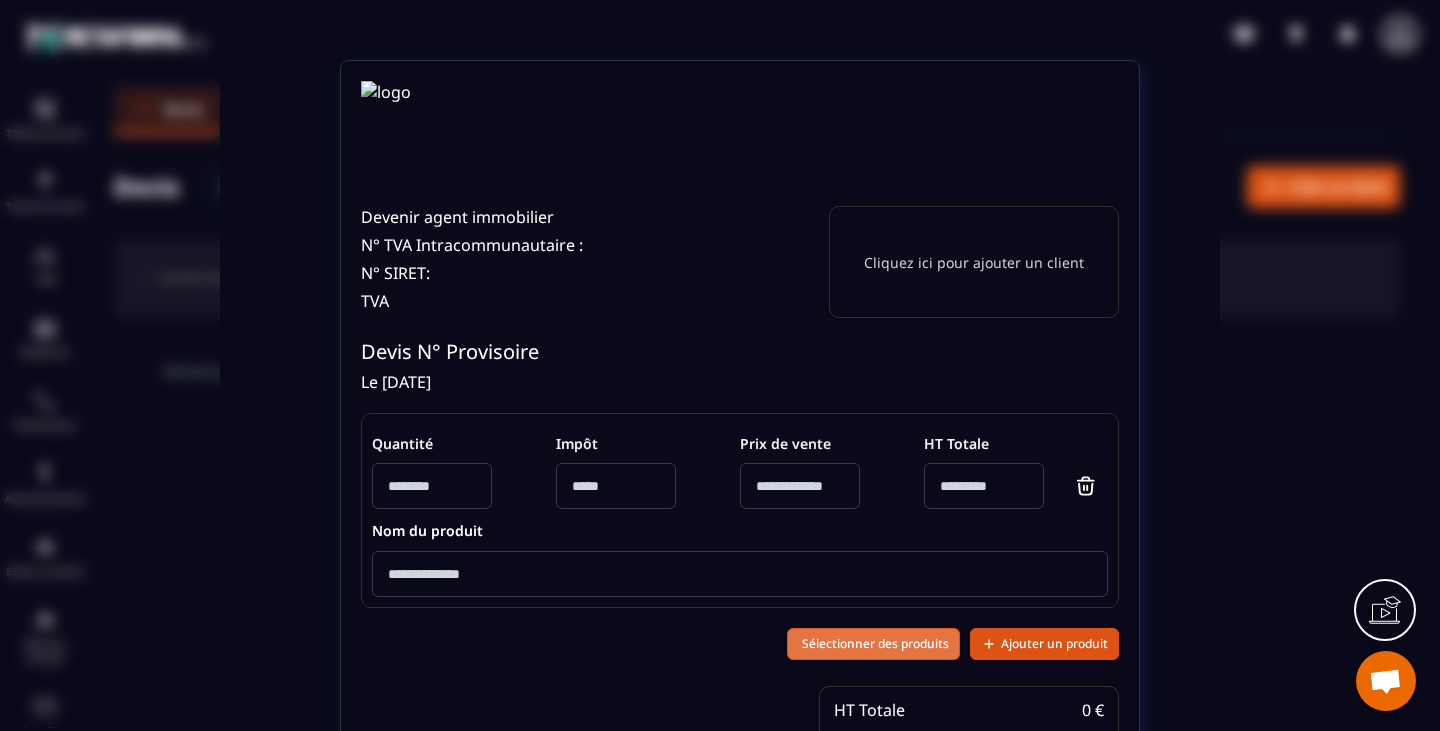 click on "Sélectionner des produits" at bounding box center (875, 644) 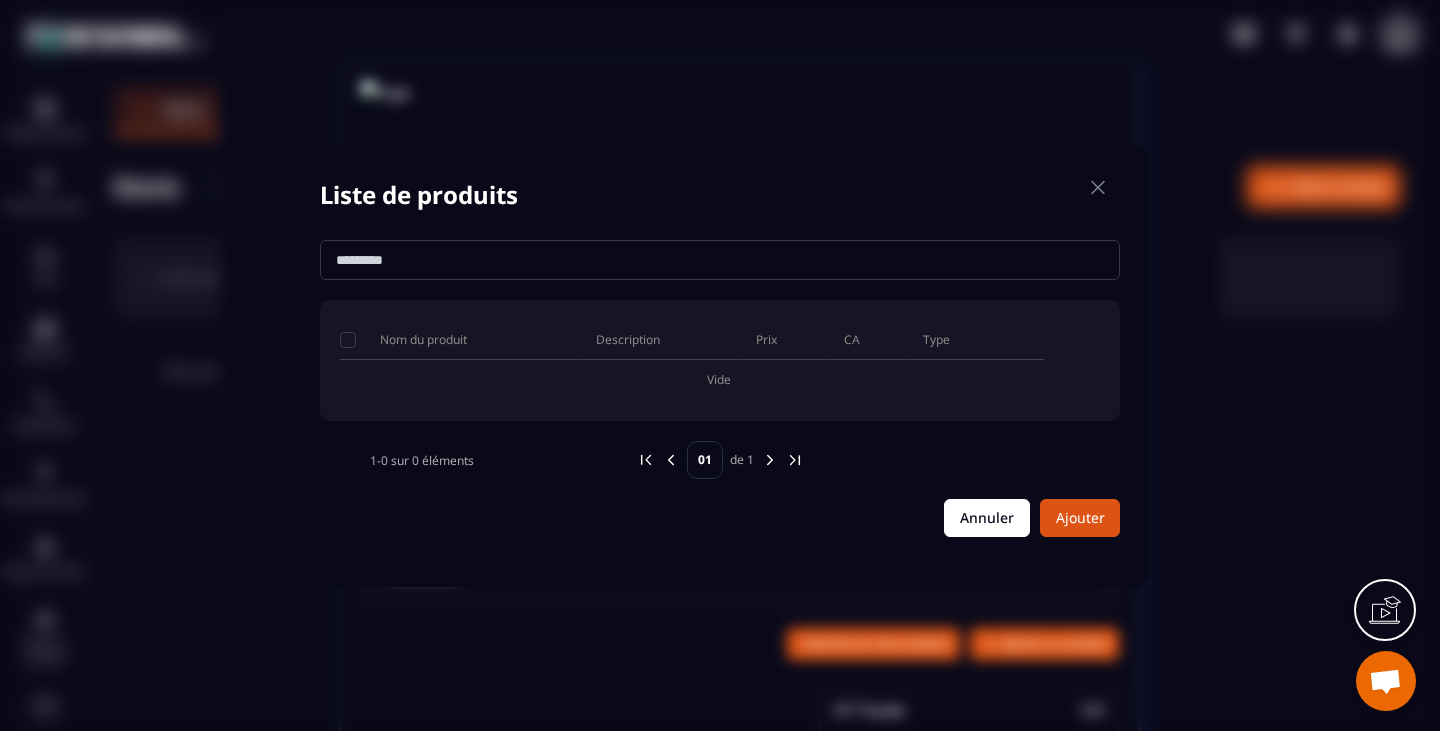 click on "Annuler" at bounding box center [987, 518] 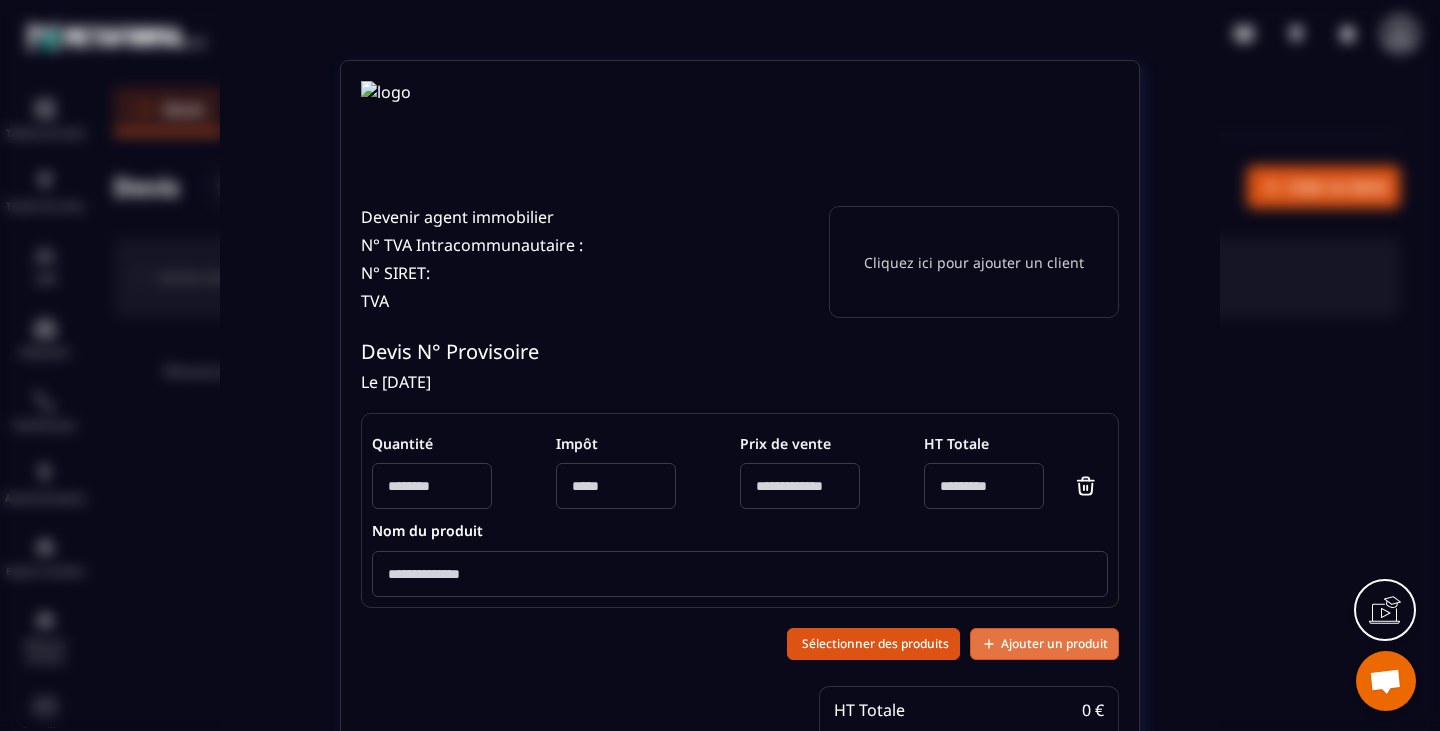 click on "Ajouter un produit" at bounding box center [1054, 644] 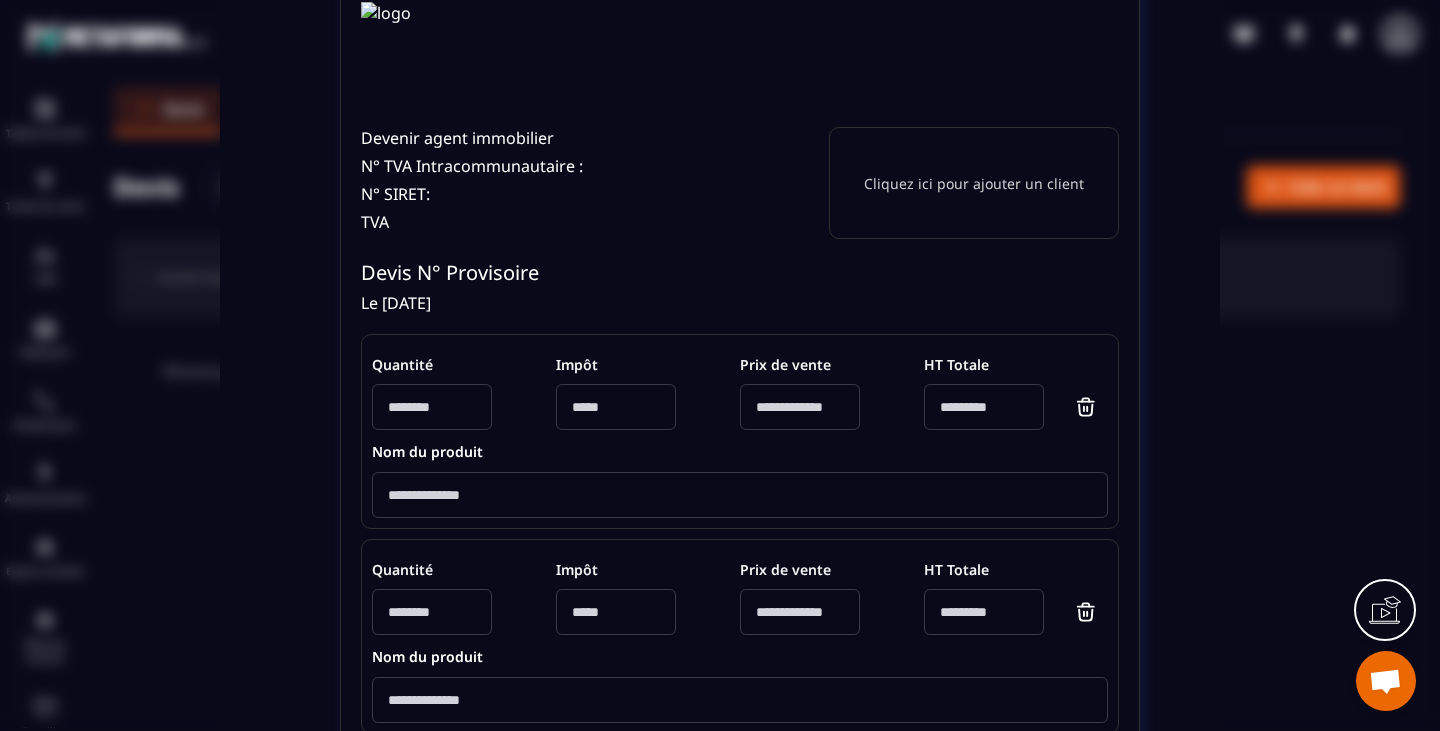 scroll, scrollTop: 411, scrollLeft: 0, axis: vertical 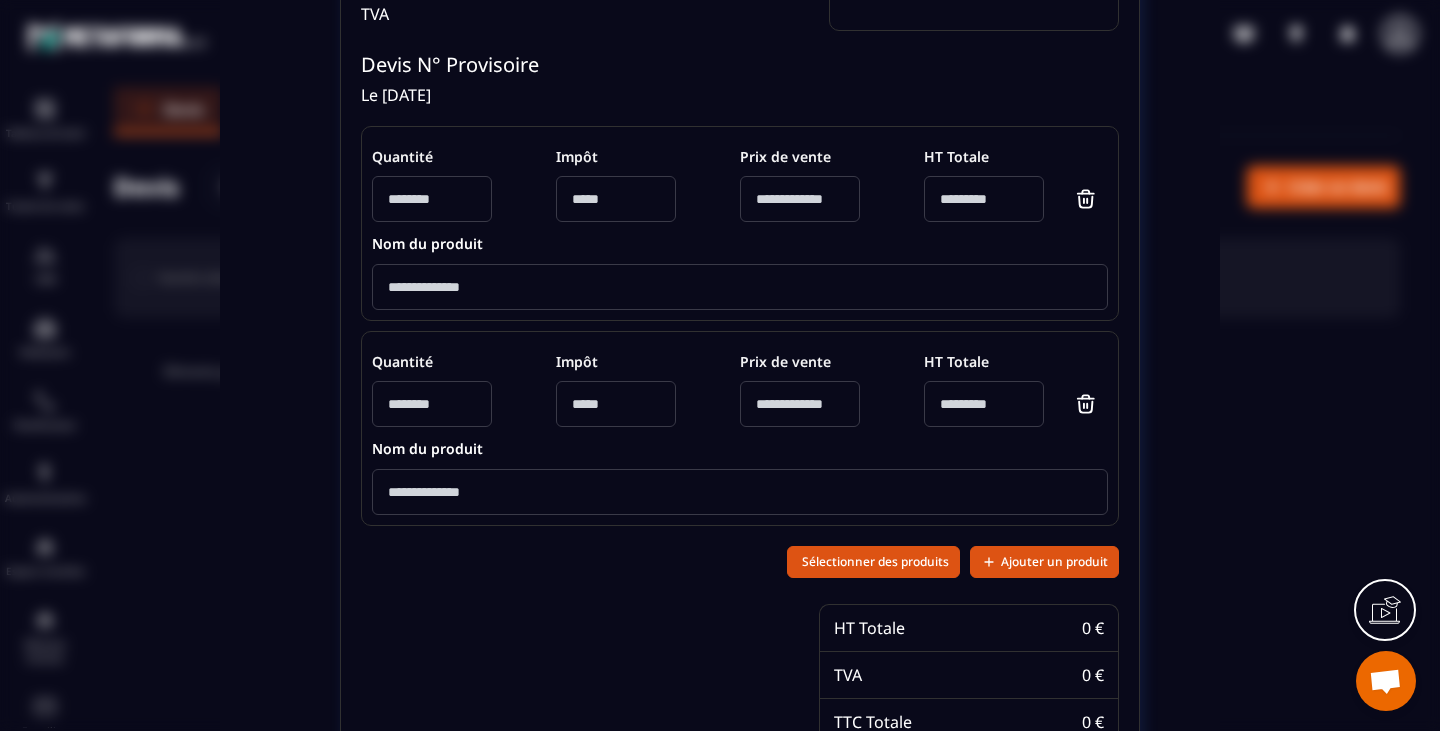 click on "Créer un devis Devenir agent immobilier N° TVA Intracommunautaire :  N° SIRET:  TVA Cliquez ici pour ajouter un client Devis N° Provisoire Le [DATE] Quantité Impôt Prix de vente HT Totale * Nom du produit Quantité Impôt Prix de vente HT Totale * Nom du produit Sélectionner des produits Ajouter un produit HT Totale 0 € TVA 0 € TTC Totale 0 € Finaliser le devis Finaliser et envoyer par email Sauvegarder le brouillon" at bounding box center [720, 282] 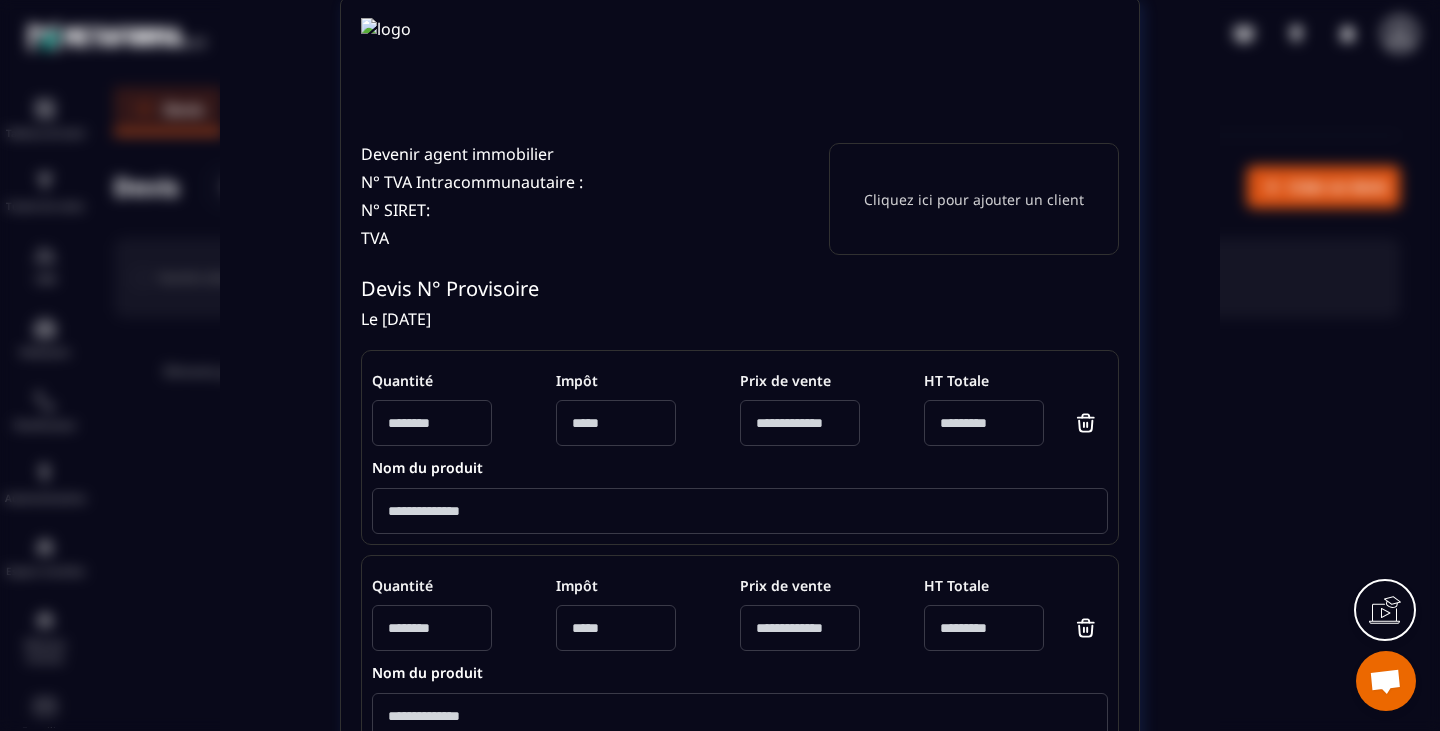 scroll, scrollTop: 0, scrollLeft: 0, axis: both 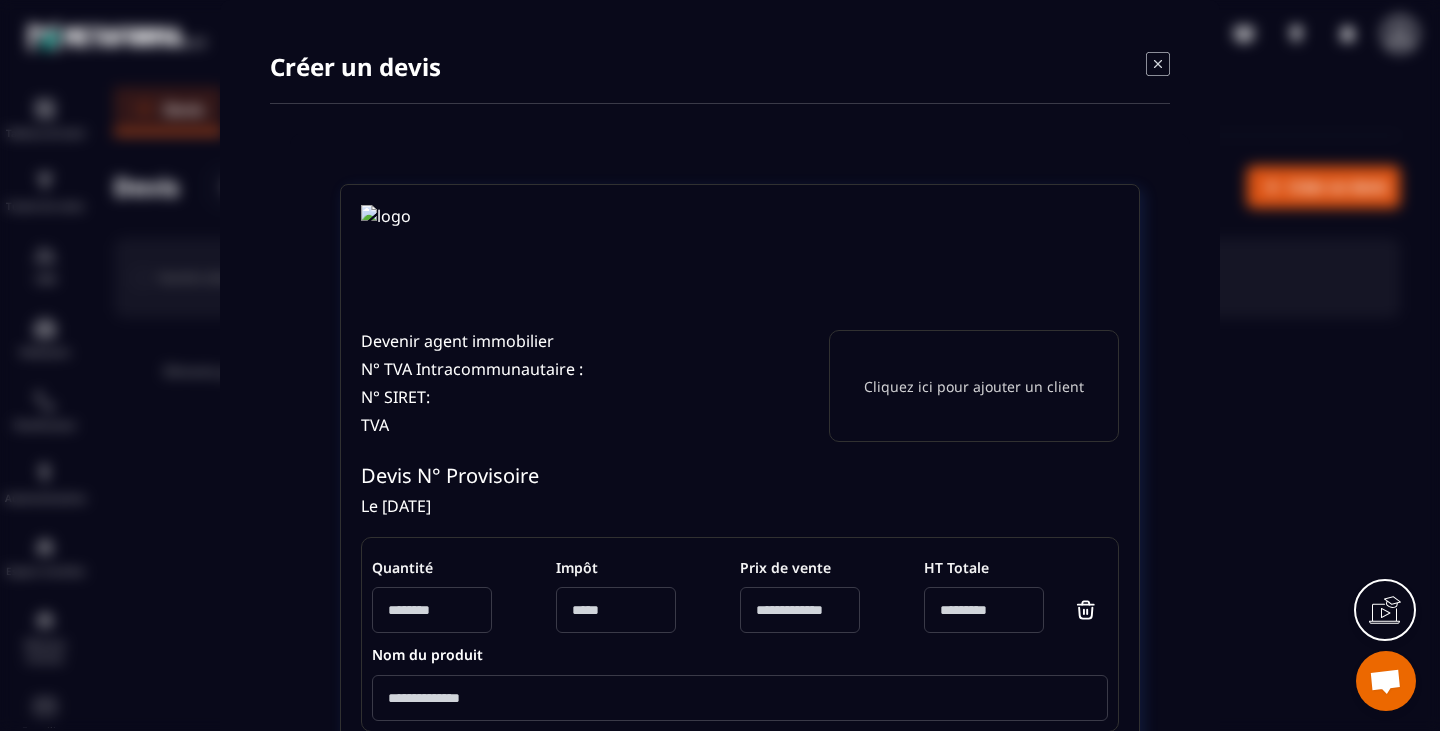 click 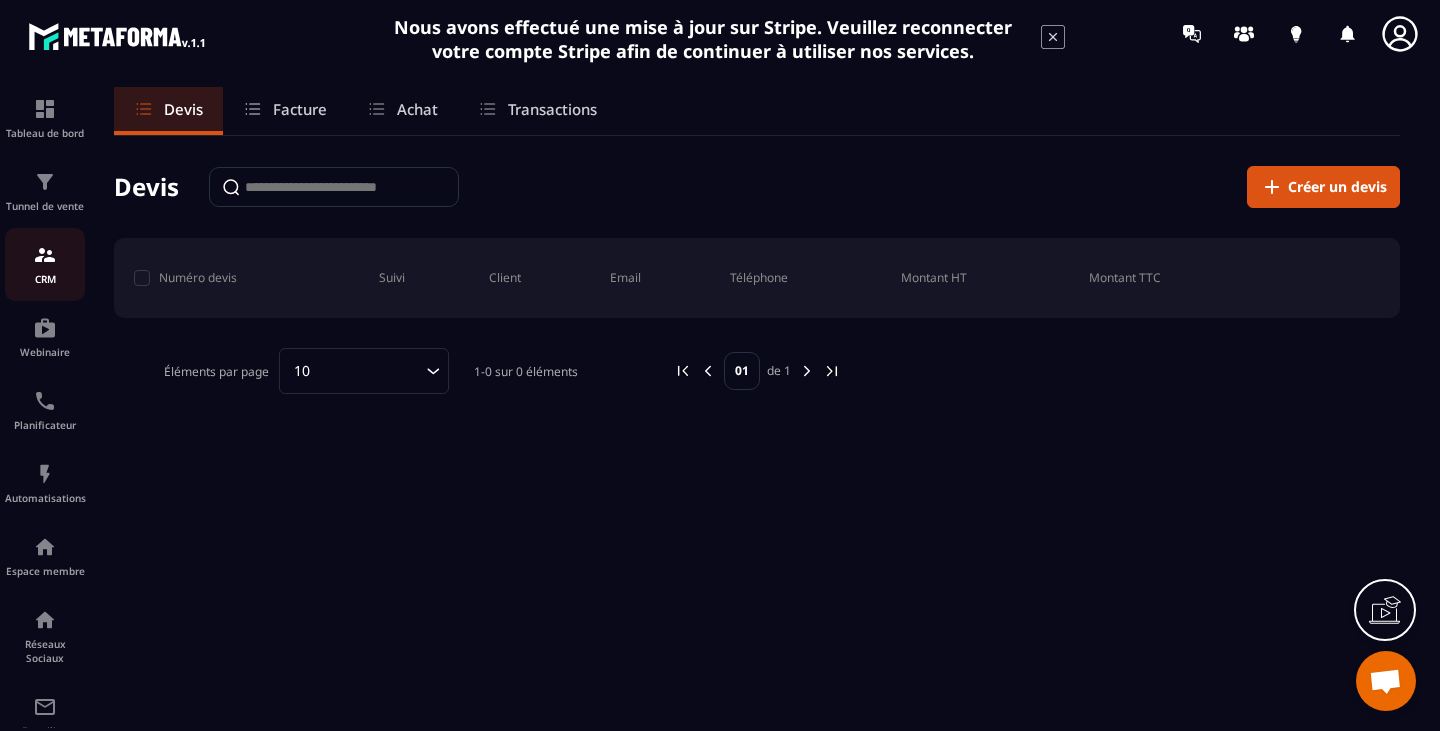 click at bounding box center (45, 255) 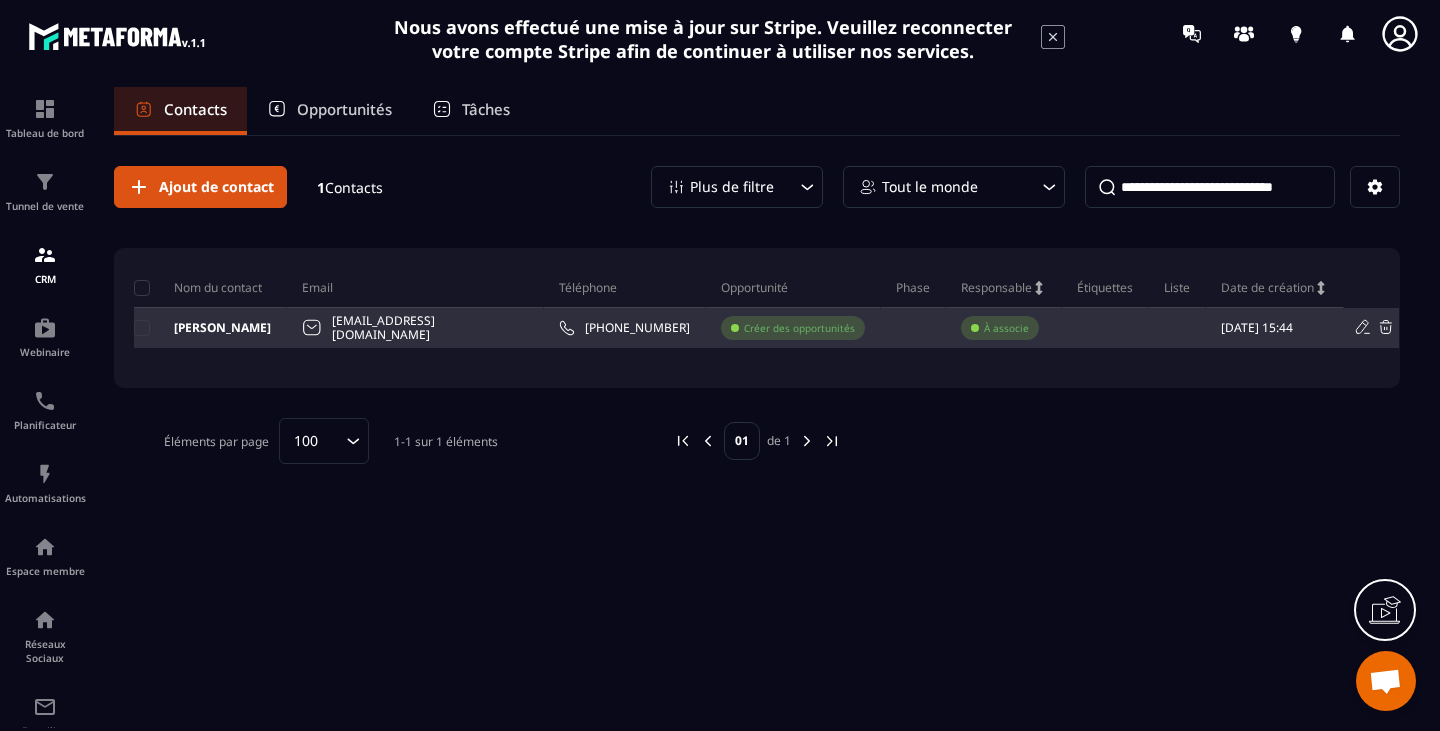 click on "[EMAIL_ADDRESS][DOMAIN_NAME]" at bounding box center [415, 328] 